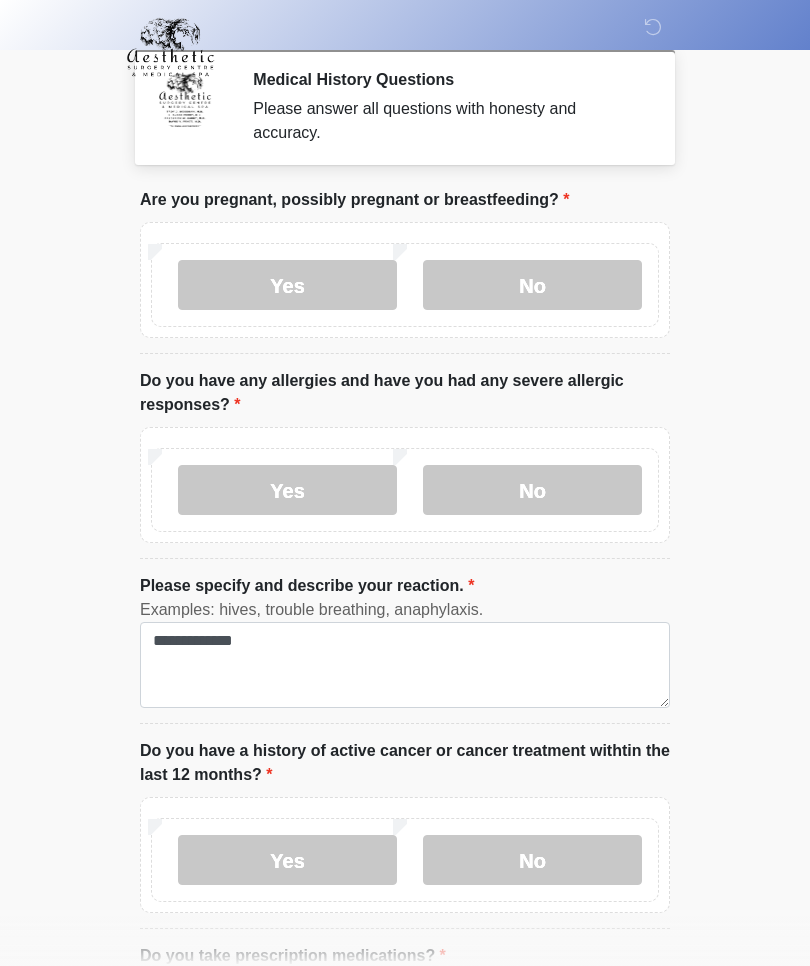 scroll, scrollTop: 505, scrollLeft: 0, axis: vertical 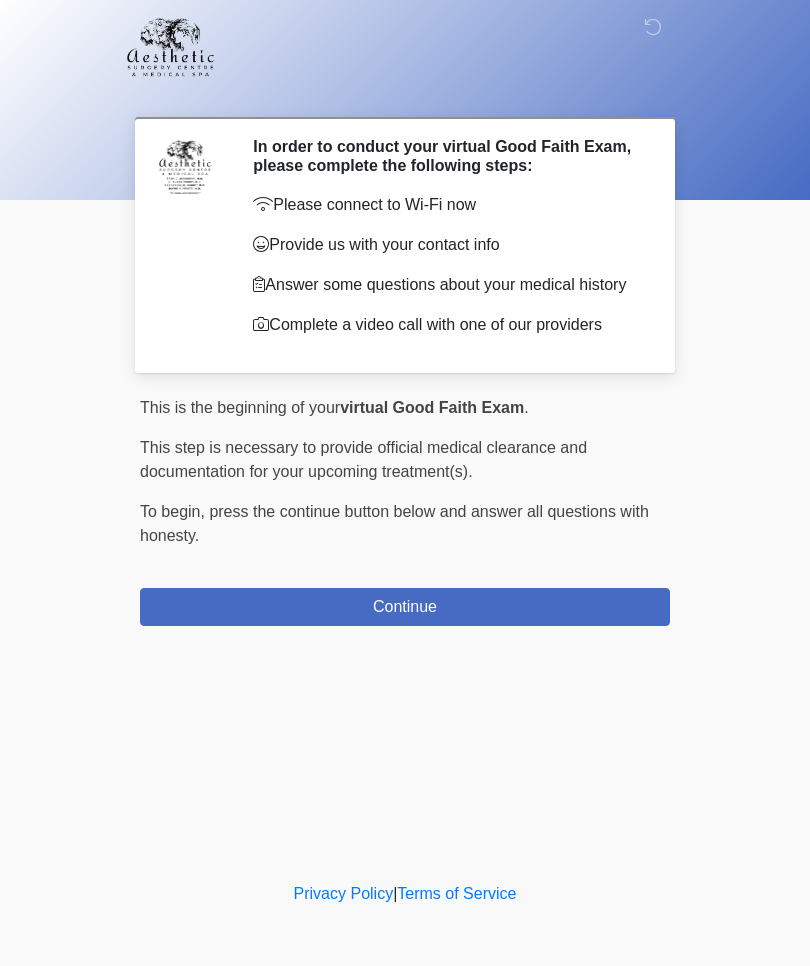 click on "Continue" at bounding box center [405, 607] 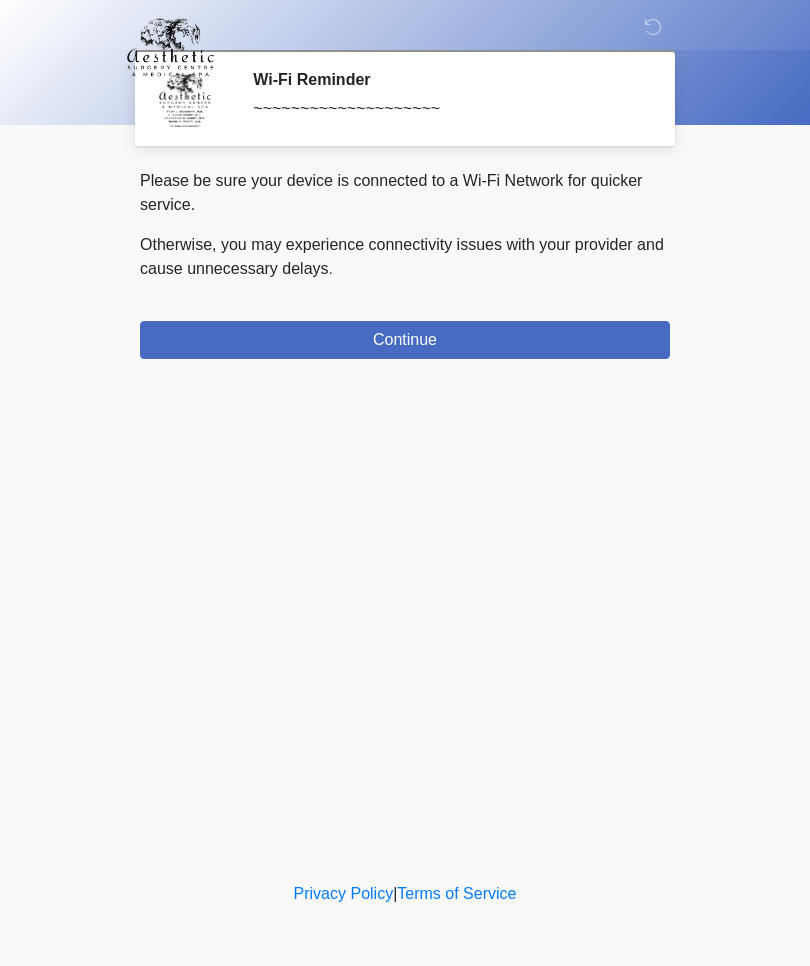 click on "Continue" at bounding box center [405, 340] 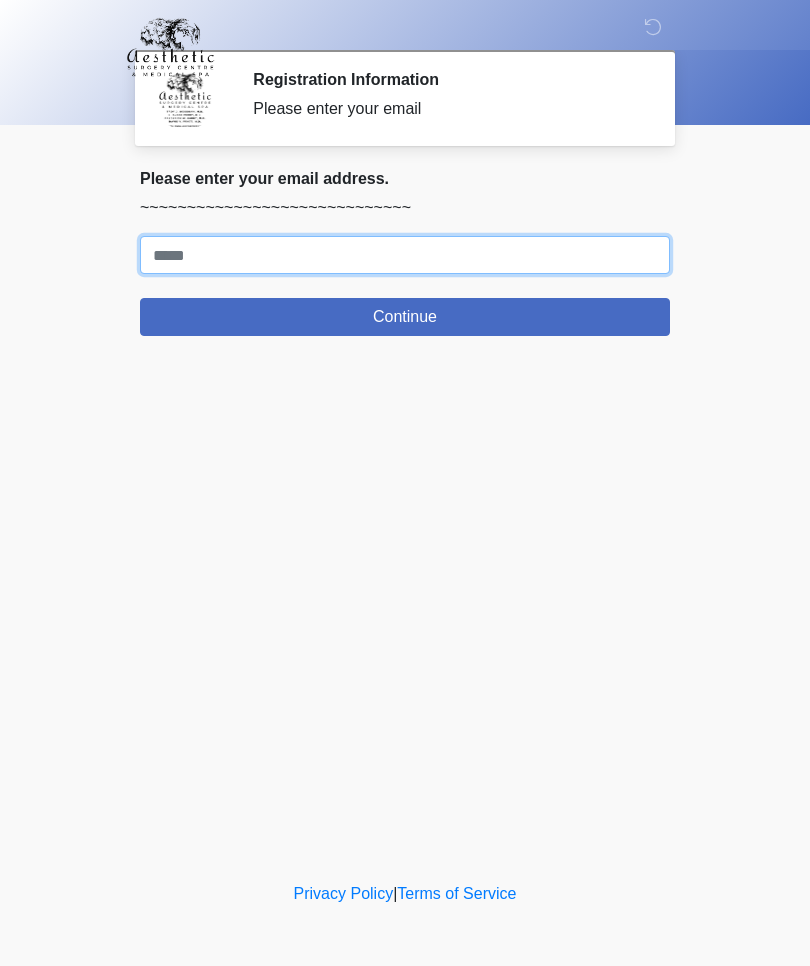 click on "Where should we email your treatment plan?" at bounding box center [405, 255] 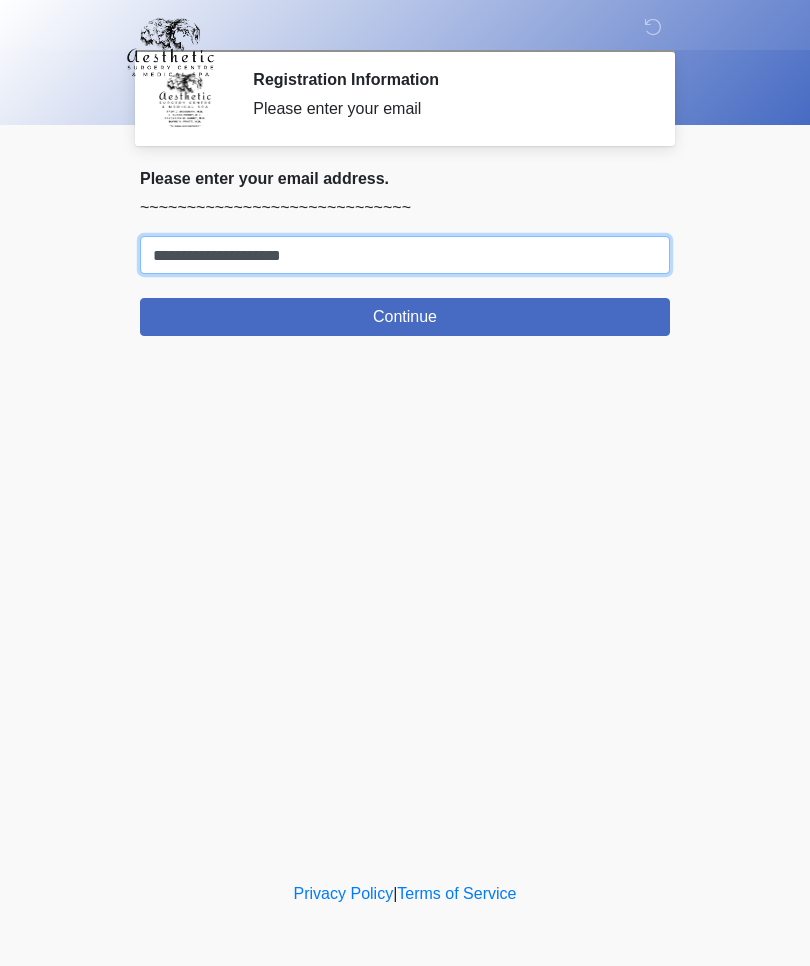 type on "**********" 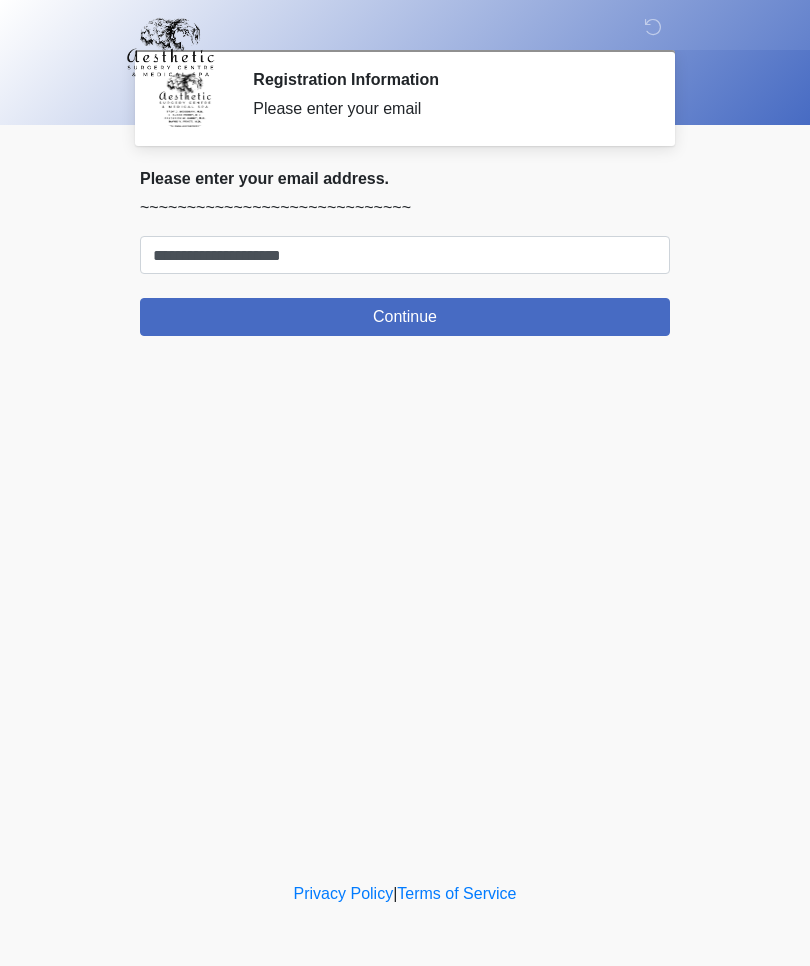 click on "Continue" at bounding box center (405, 317) 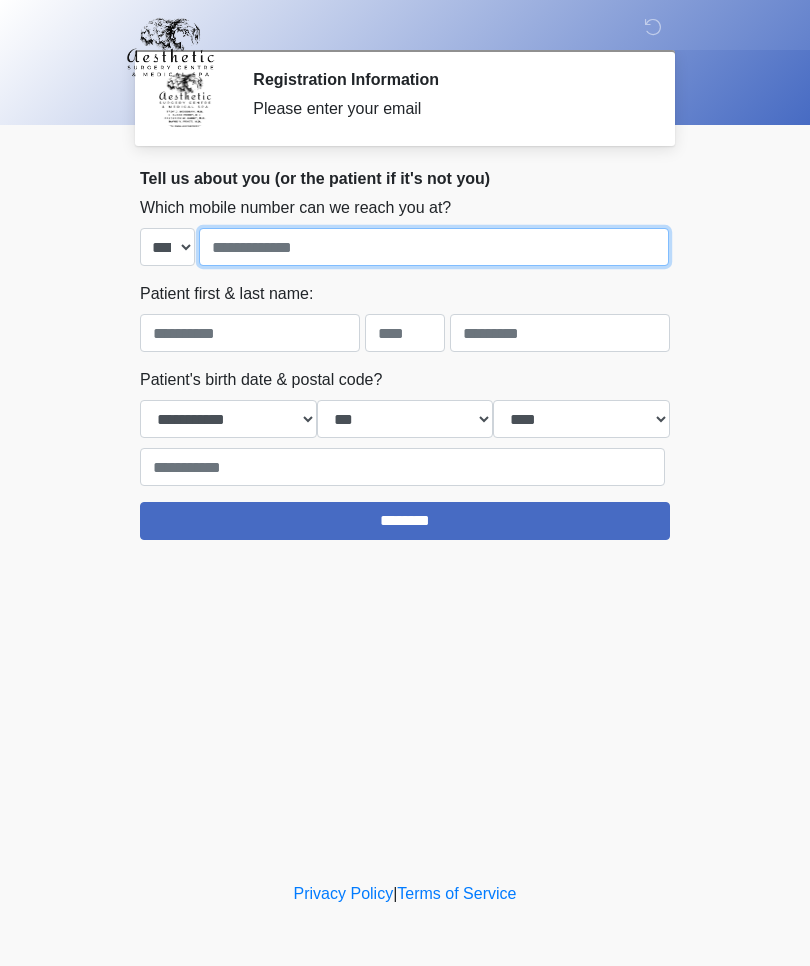 click at bounding box center [434, 247] 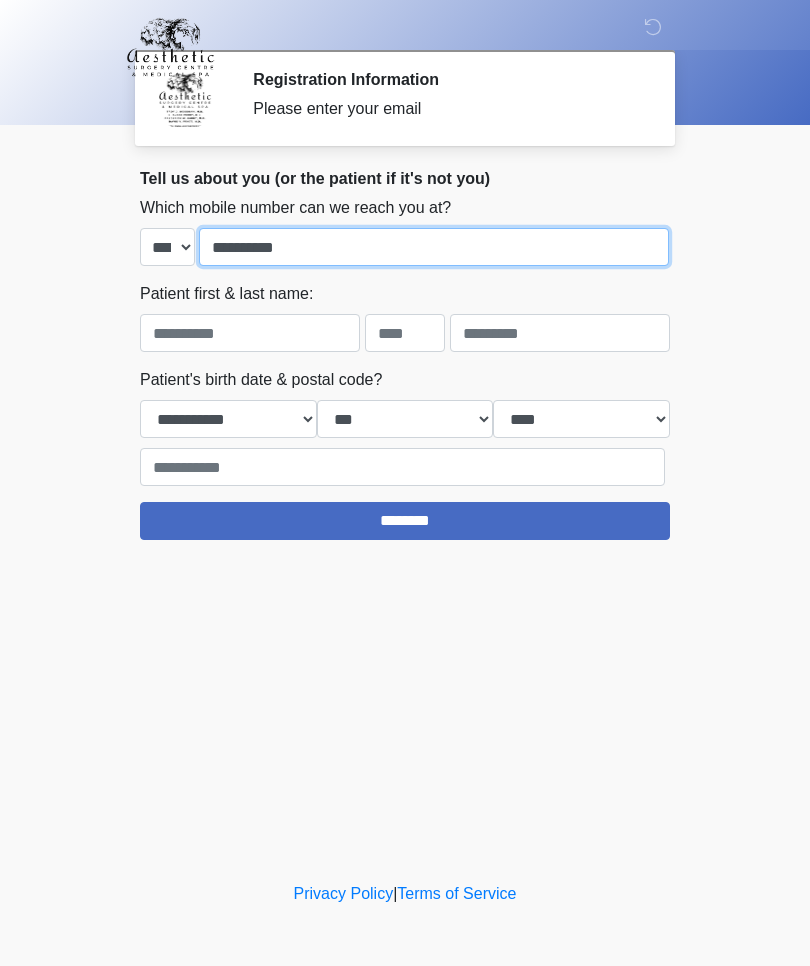 type on "**********" 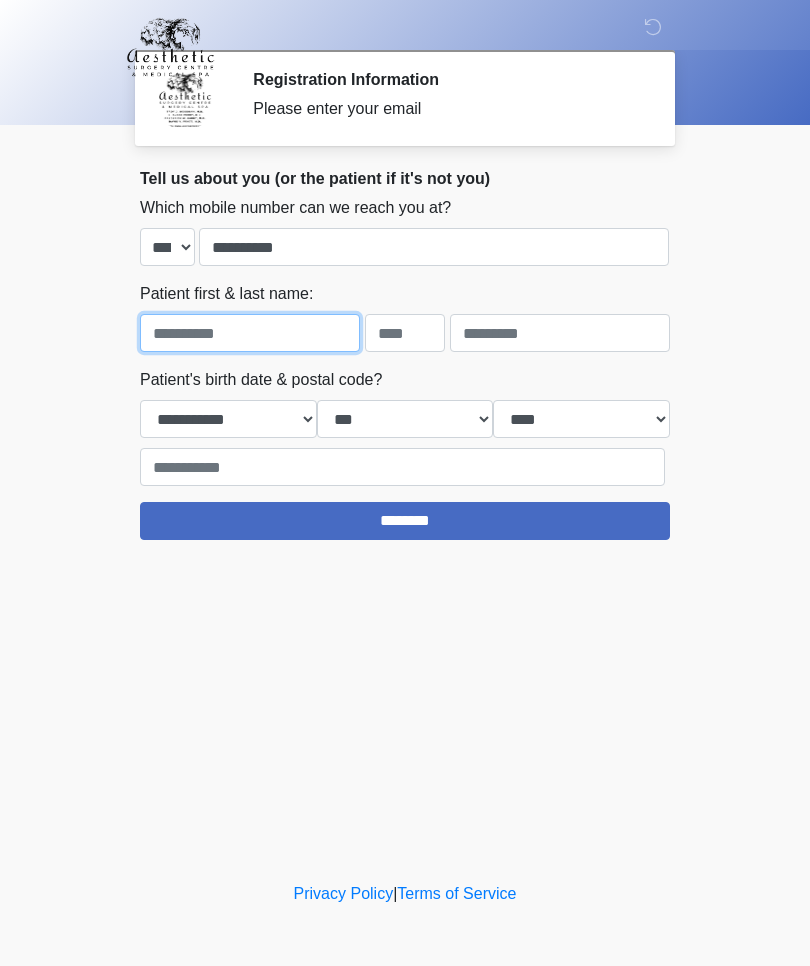 click at bounding box center (250, 333) 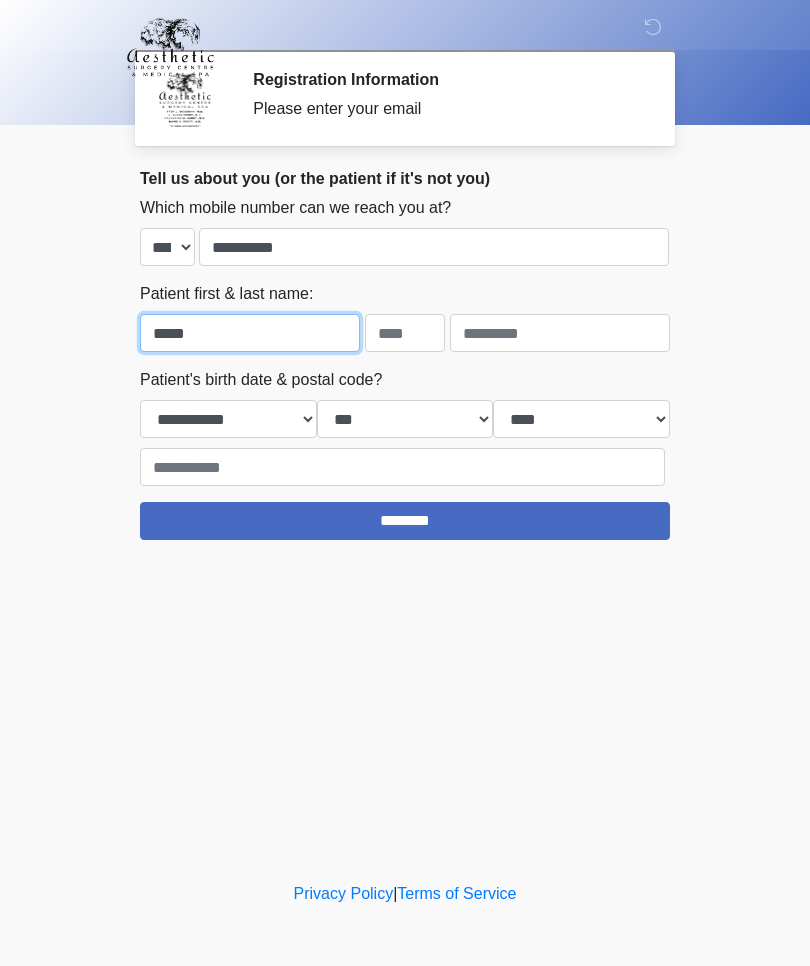 type on "*****" 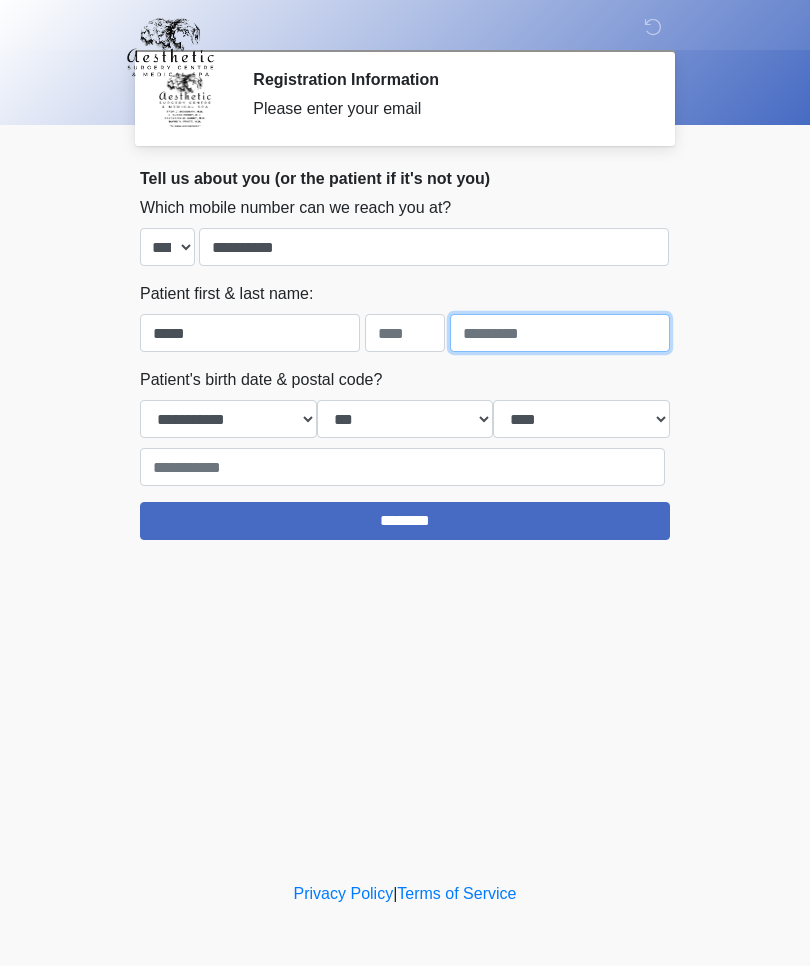 click at bounding box center [560, 333] 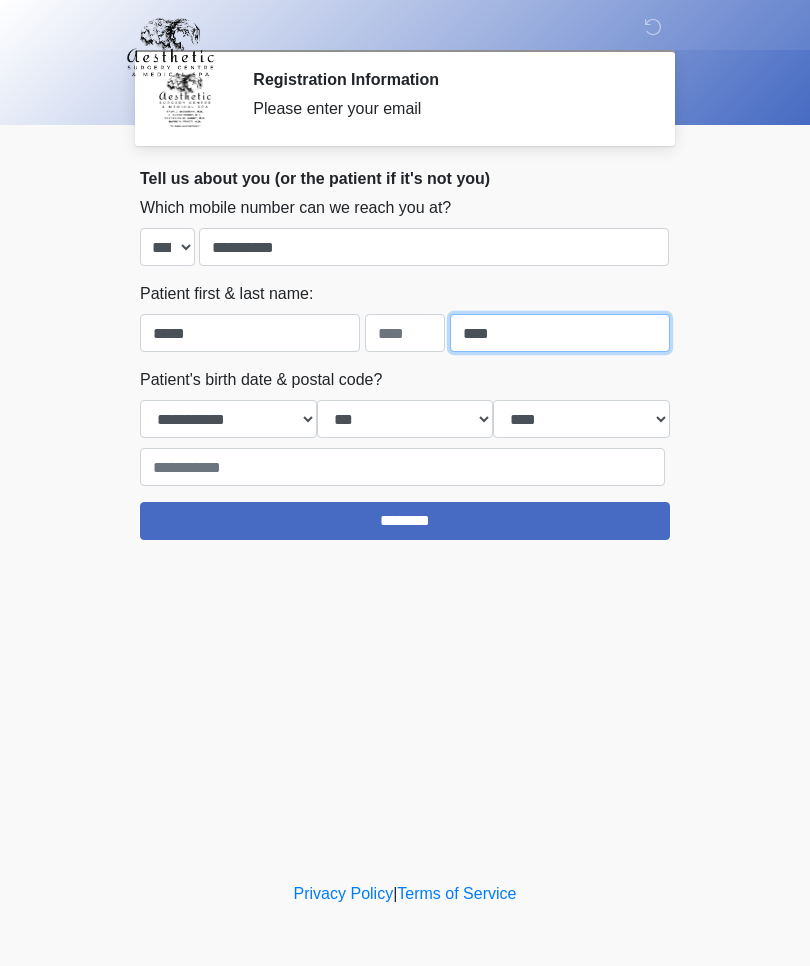 type on "****" 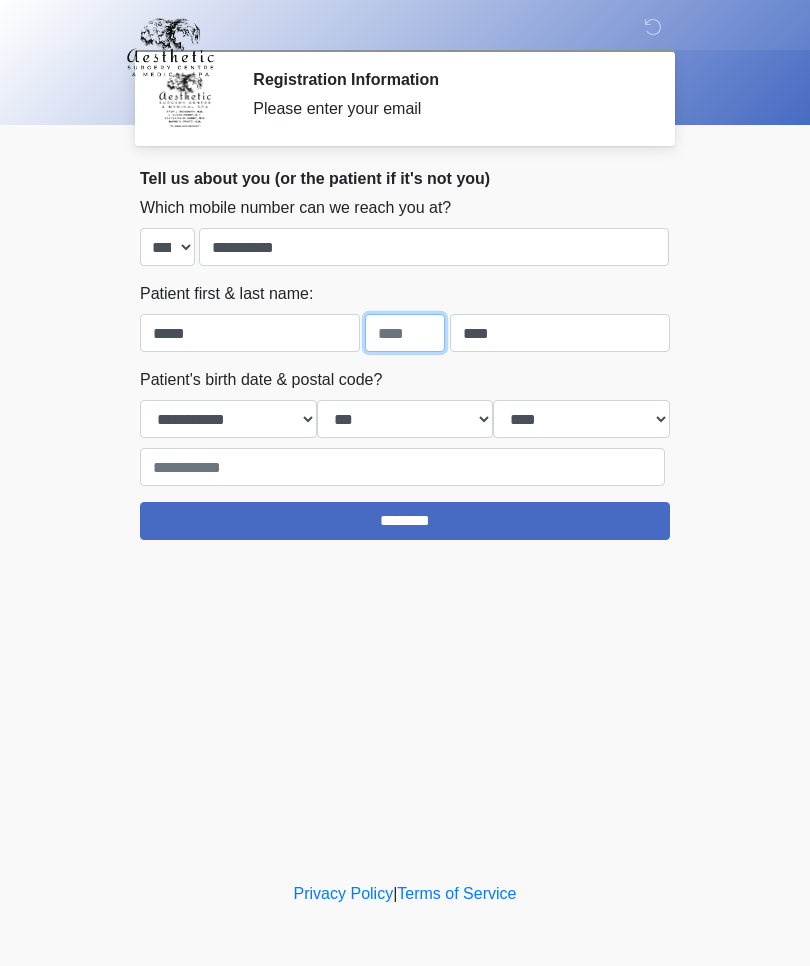 click at bounding box center (405, 333) 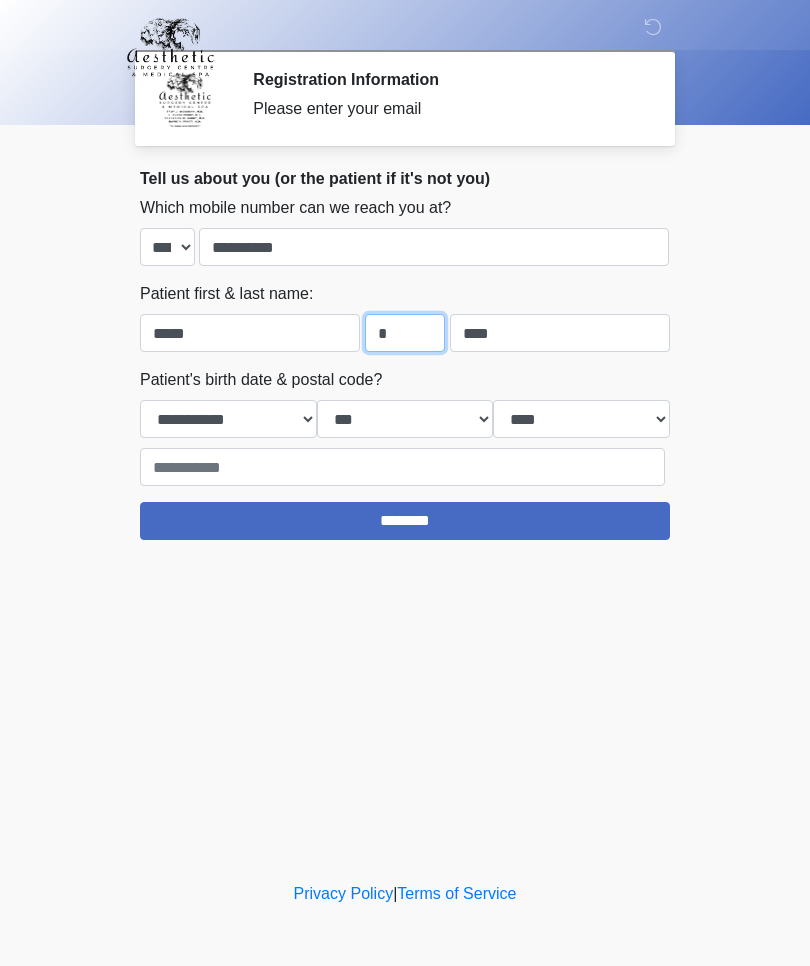type on "*" 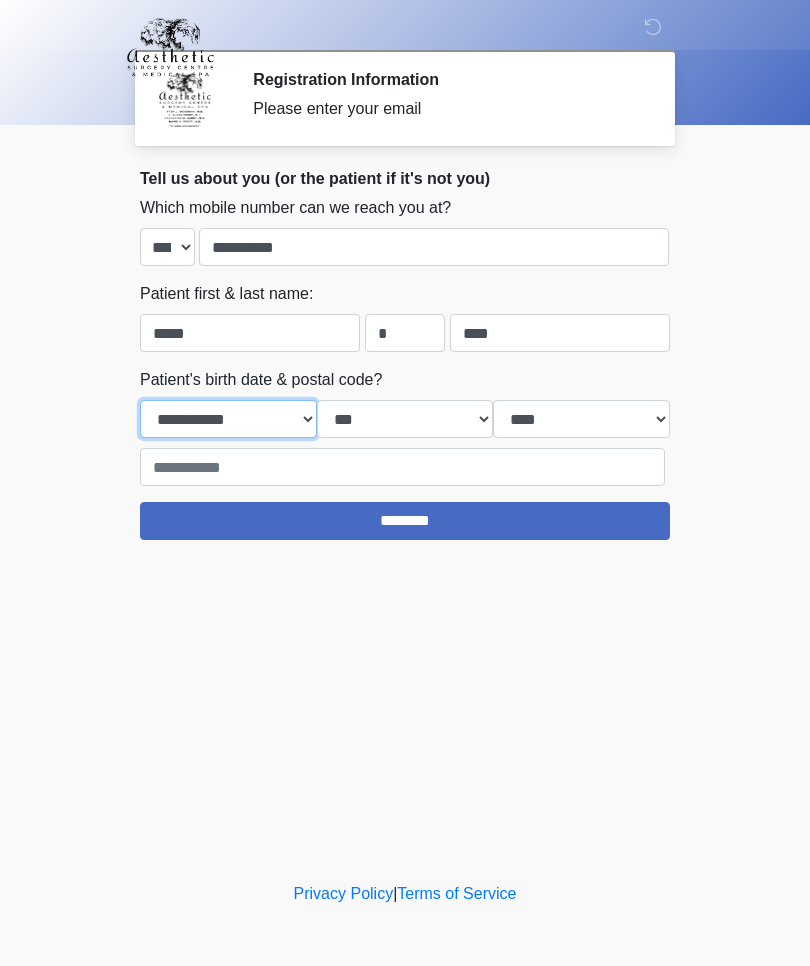 click on "**********" at bounding box center [228, 419] 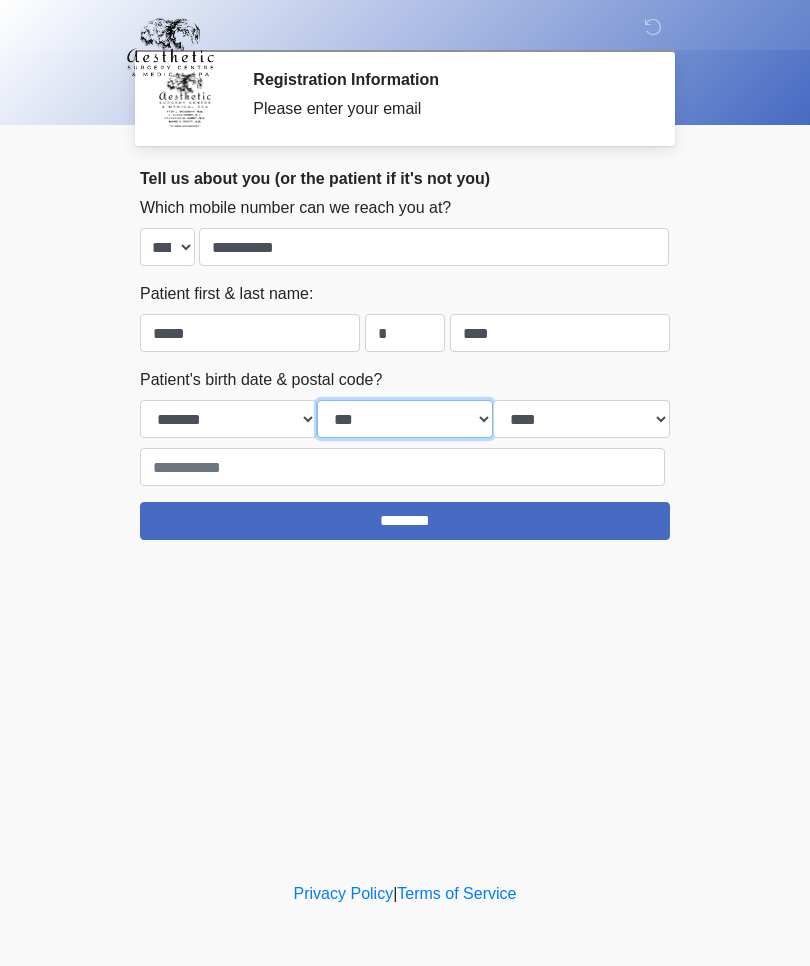 click on "***
*
*
*
*
*
*
*
*
*
**
**
**
**
**
**
**
**
**
**
**
**
**
**
**
**
**
**
**
**
**
**" at bounding box center [405, 419] 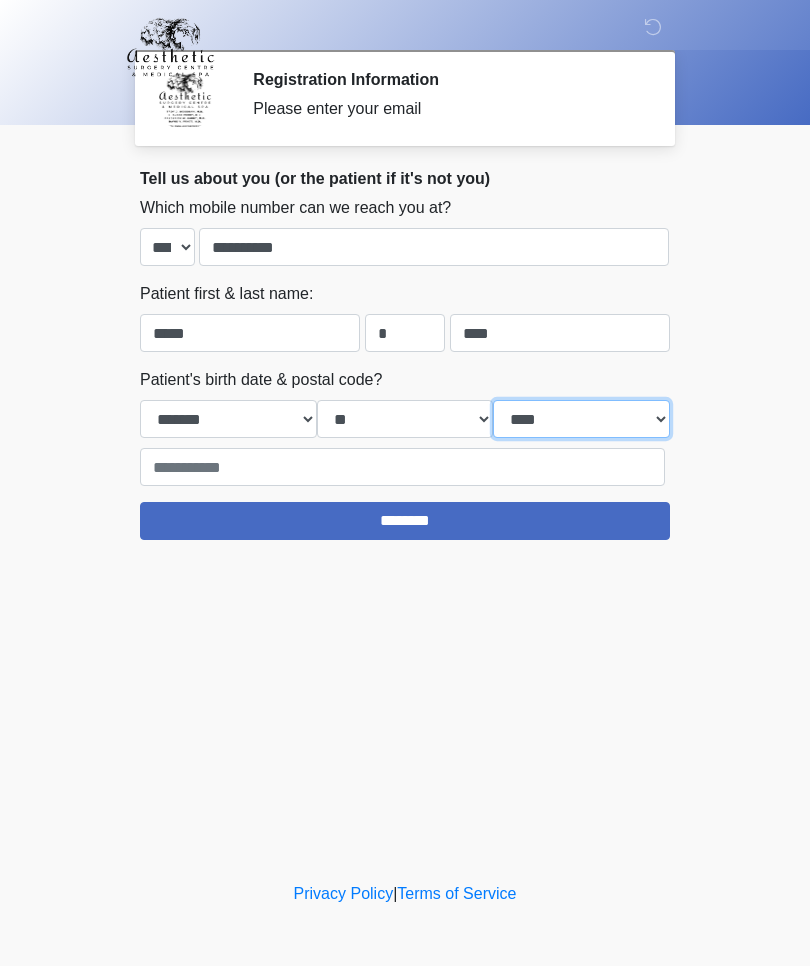 click on "****
****
****
****
****
****
****
****
****
****
****
****
****
****
****
****
****
****
****
****
****
****
****
****
****
****
****
****
****
****
****
****
****
****
****
****
****
****
****
****
****
****
****
****
****
****
****
****
****
****
****
****
****
****
****
****
****
****
****
****
****
****
****
****
****
****
****
****
****
****
****
****
****
****
****
****
****
****
****
****
****
****
****
****
****
****
****
****
****
****
****
****
****
****
****
****
****
****
****
****
****
****" at bounding box center [581, 419] 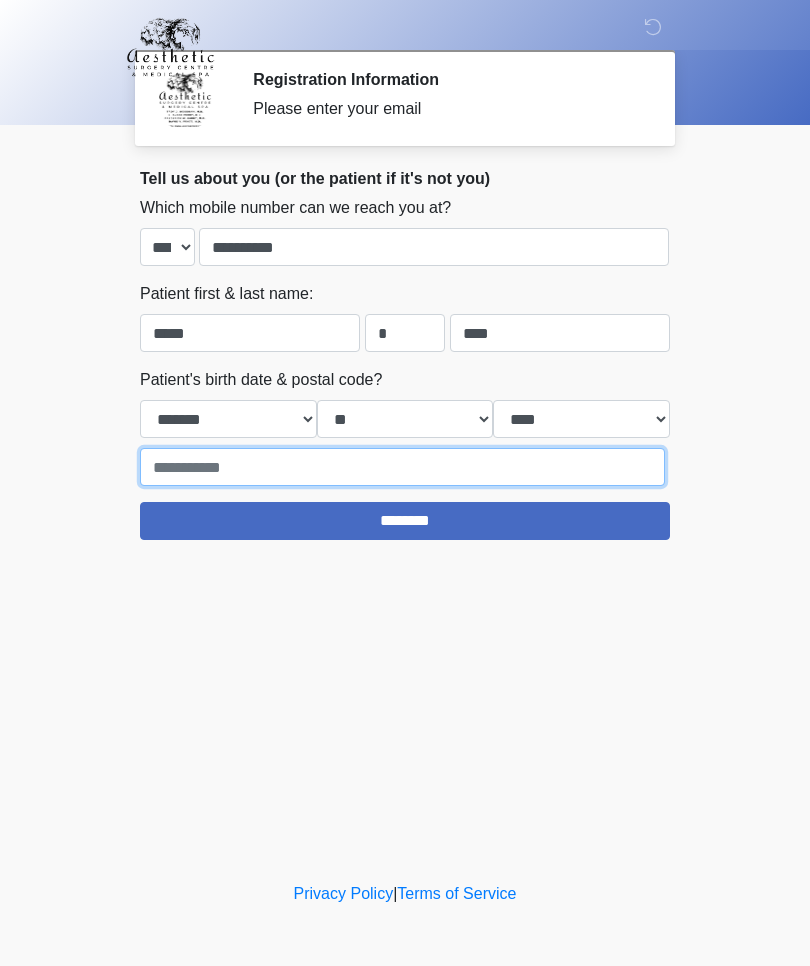 click at bounding box center [402, 467] 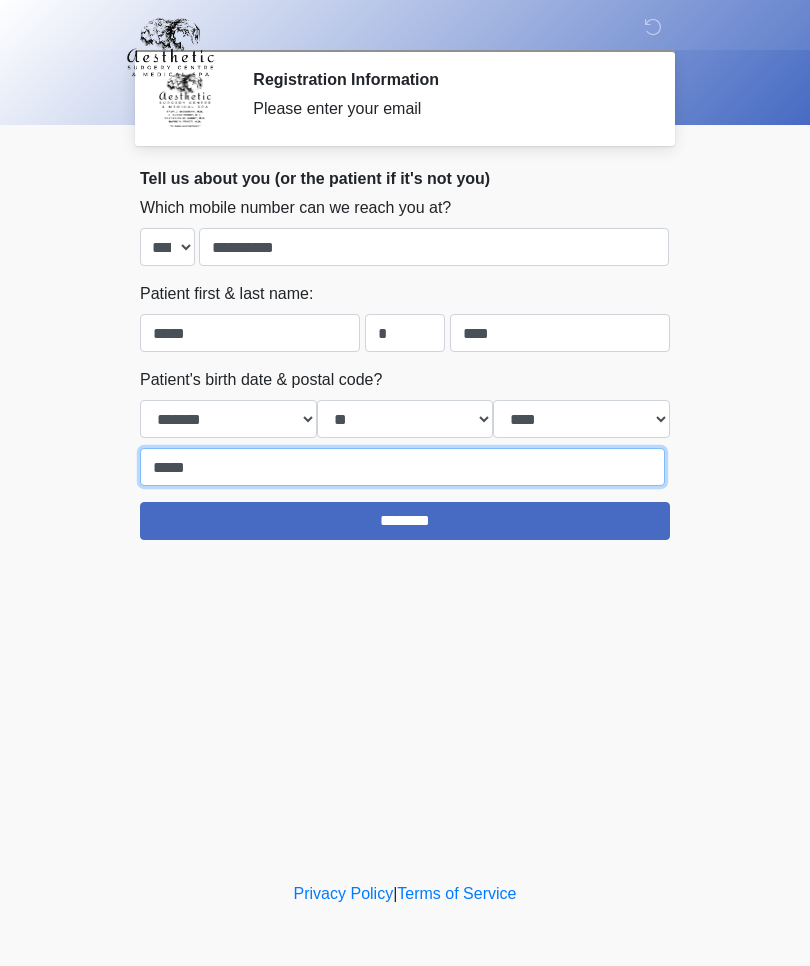type on "*****" 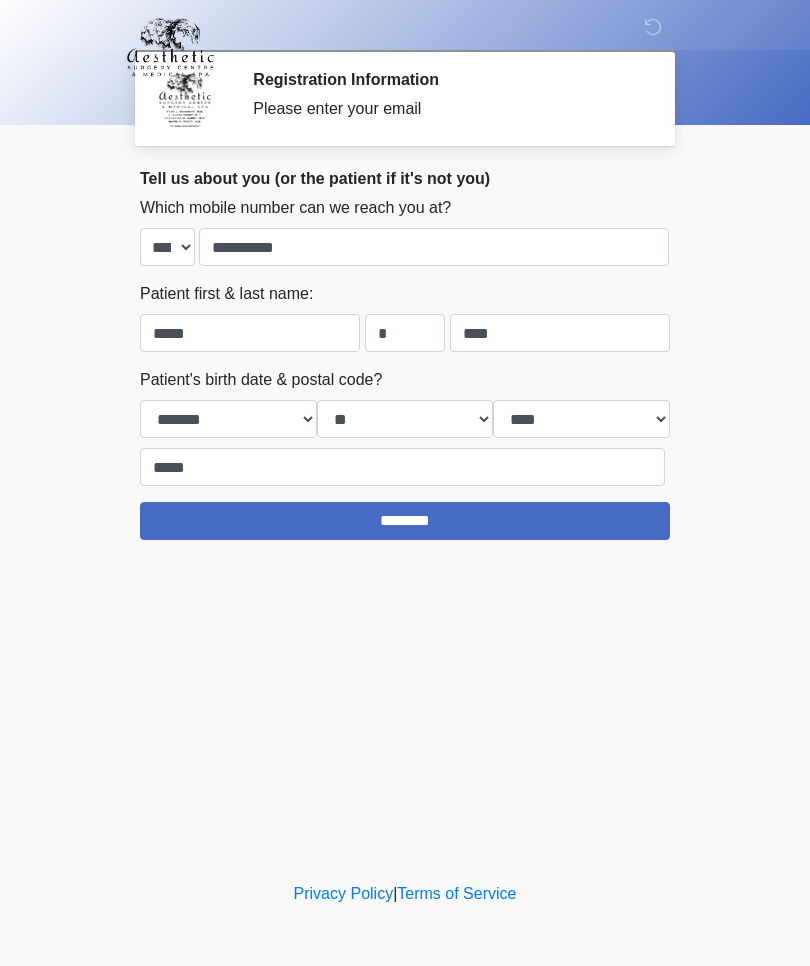 click on "********" at bounding box center (405, 521) 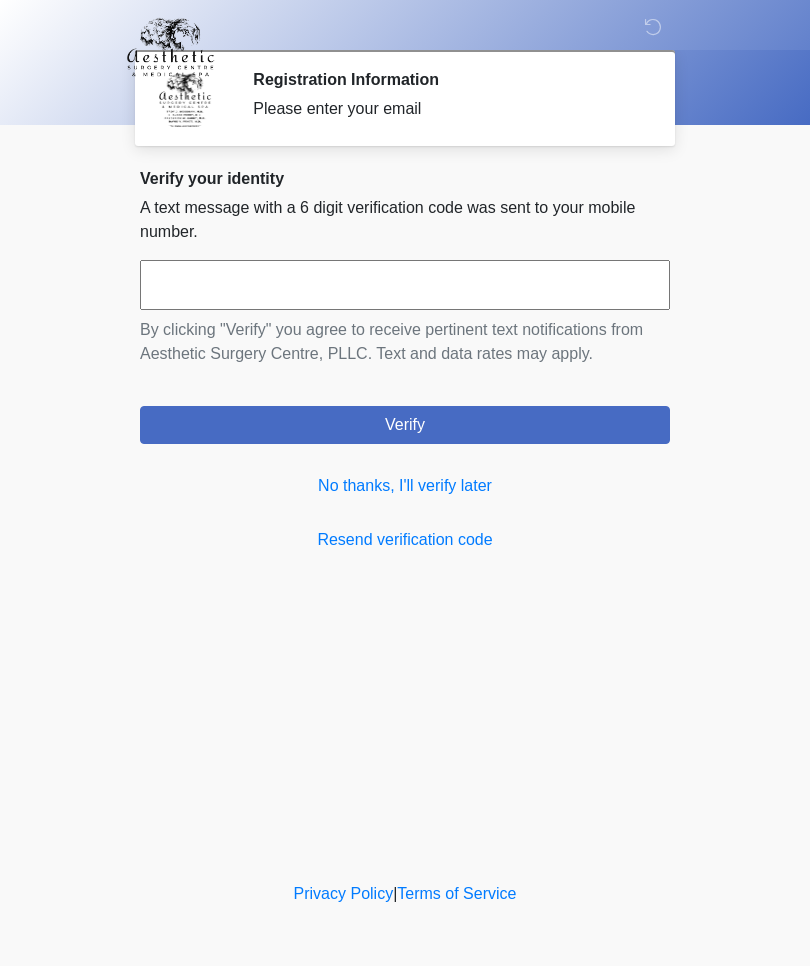 click on "No thanks, I'll verify later" at bounding box center (405, 486) 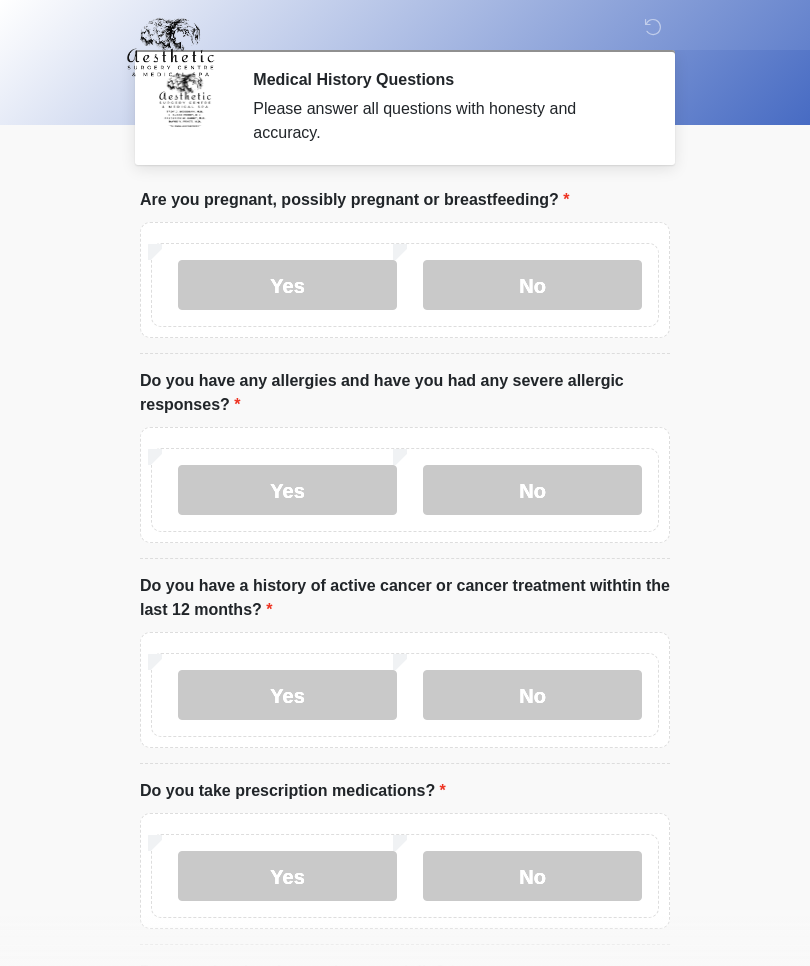 click on "No" at bounding box center (532, 285) 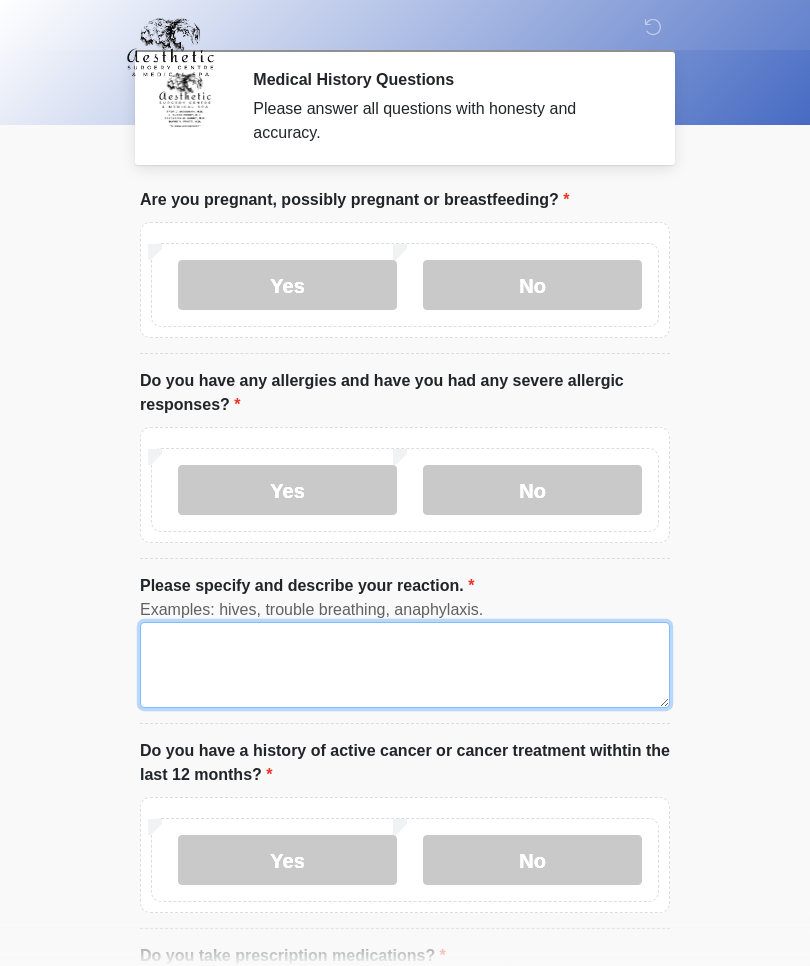 click on "Please specify and describe your reaction." at bounding box center (405, 665) 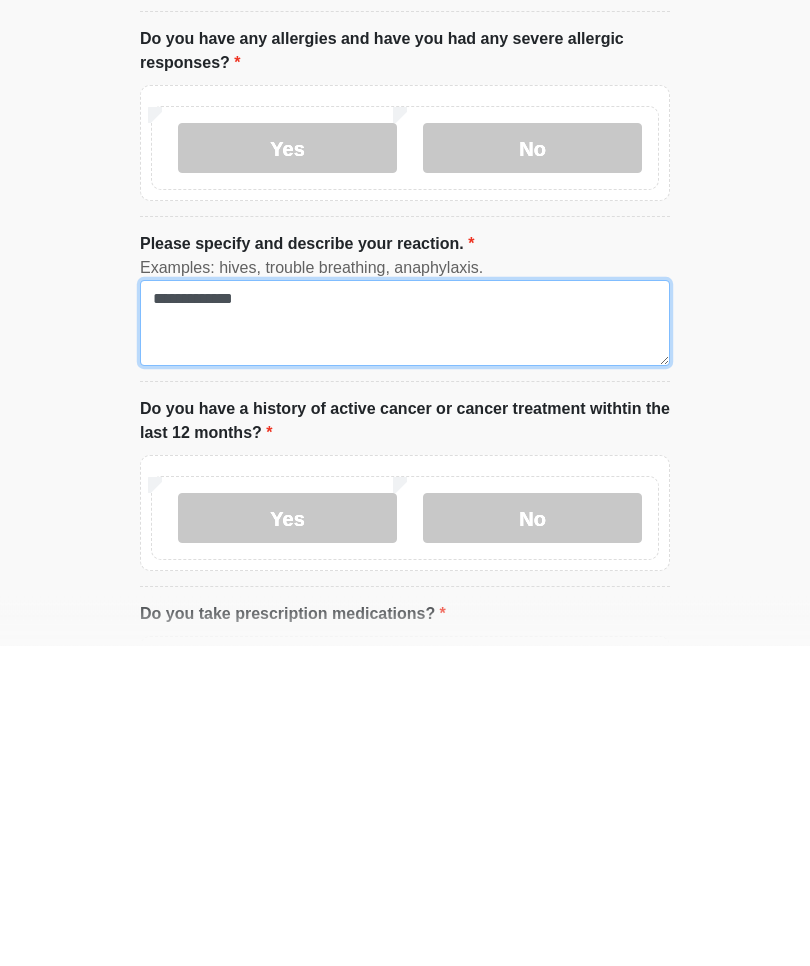 type on "**********" 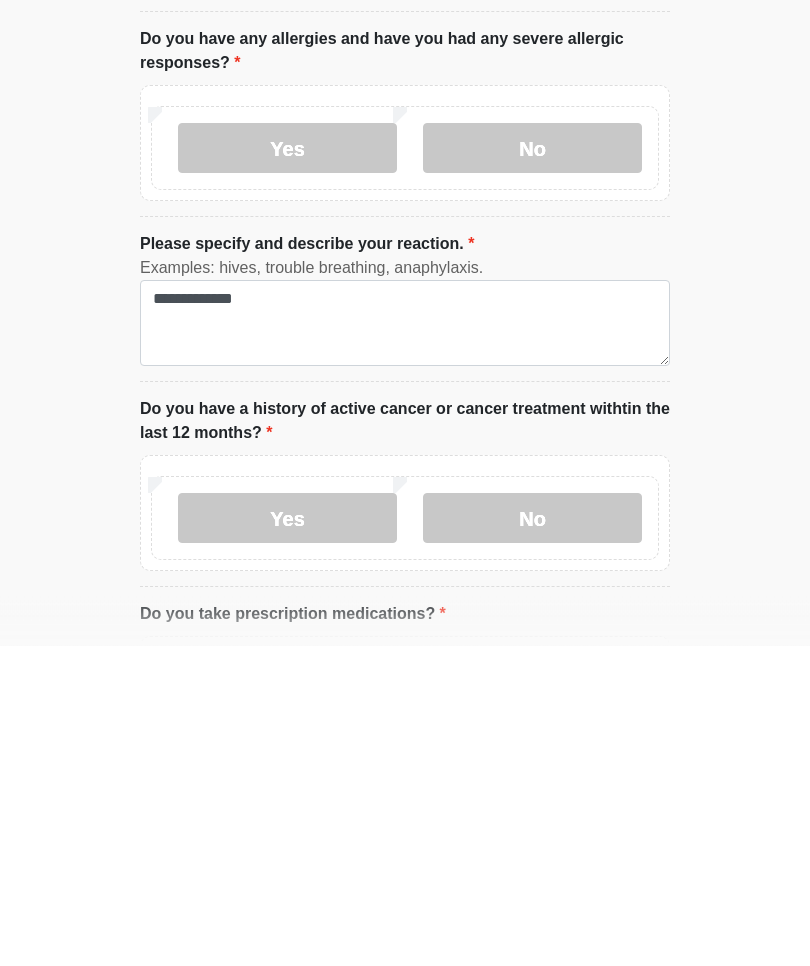 click on "No" at bounding box center (532, 839) 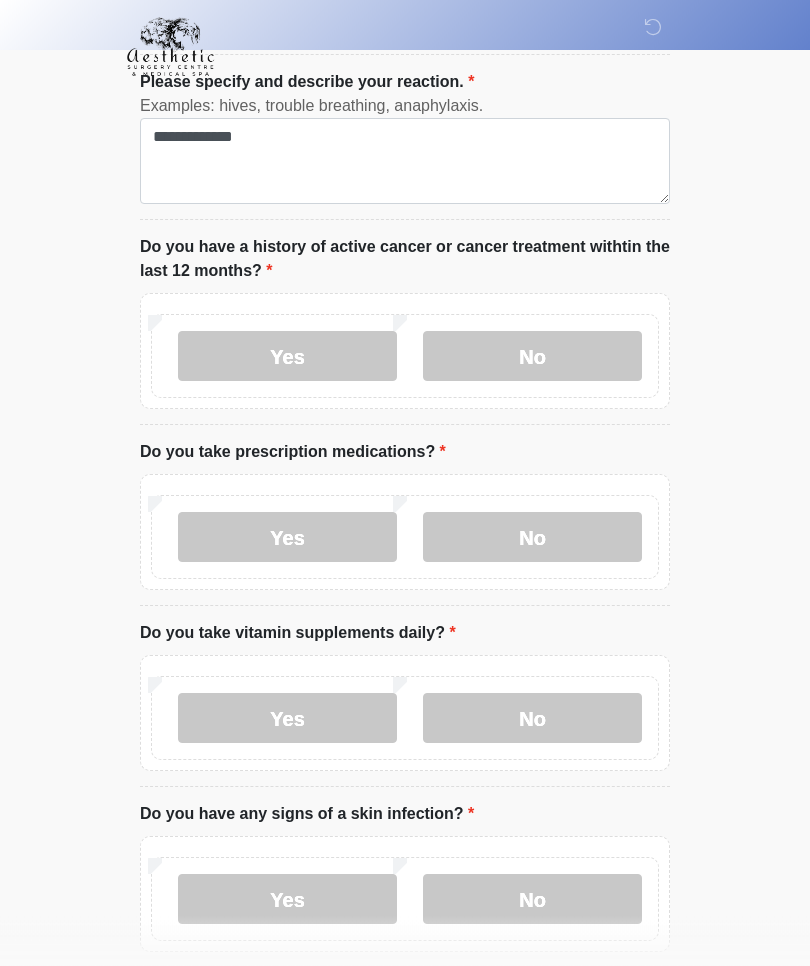 click on "Yes" at bounding box center [287, 538] 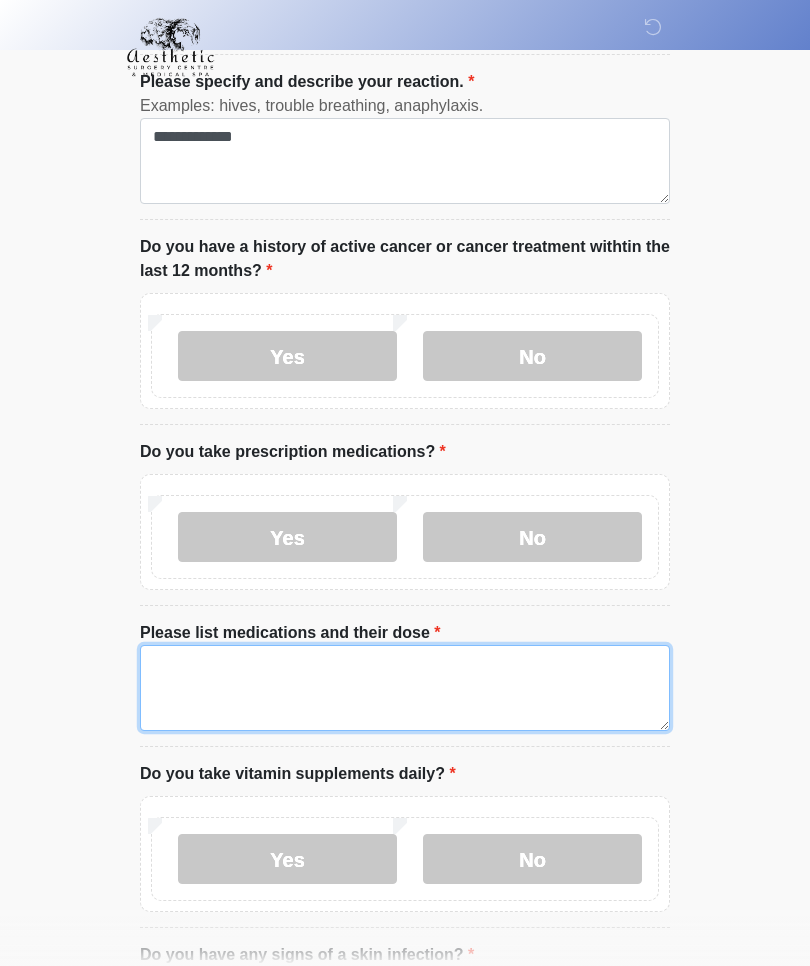 click on "Please list medications and their dose" at bounding box center (405, 688) 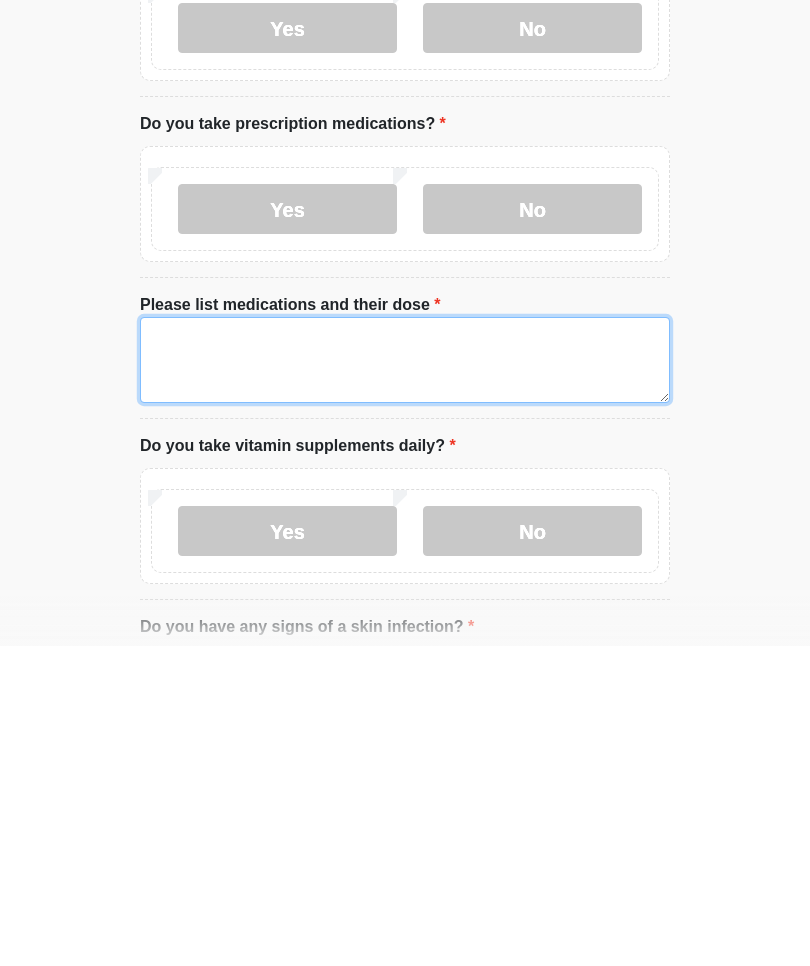 click on "Please list medications and their dose" at bounding box center (405, 680) 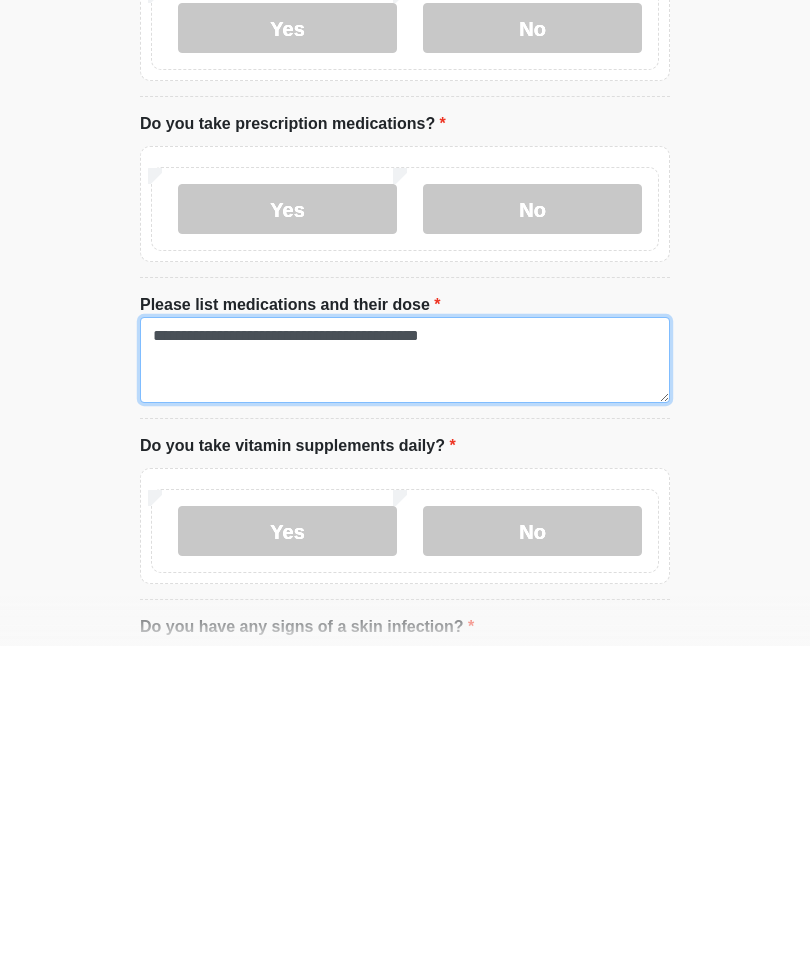 type on "**********" 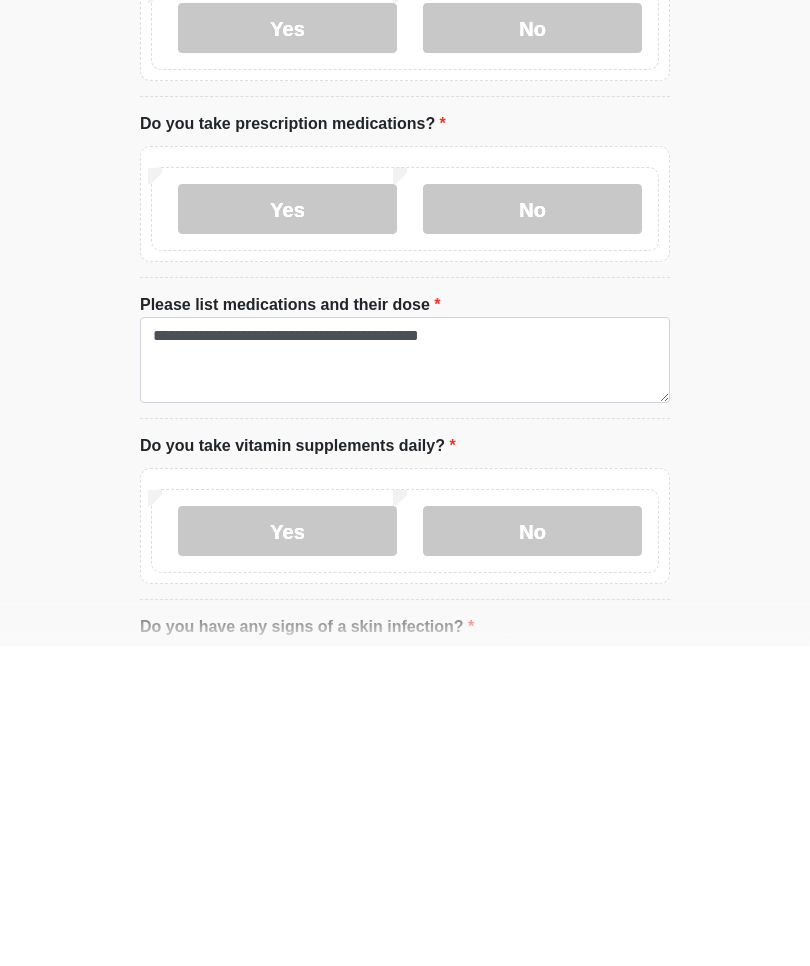 click on "Yes" at bounding box center (287, 851) 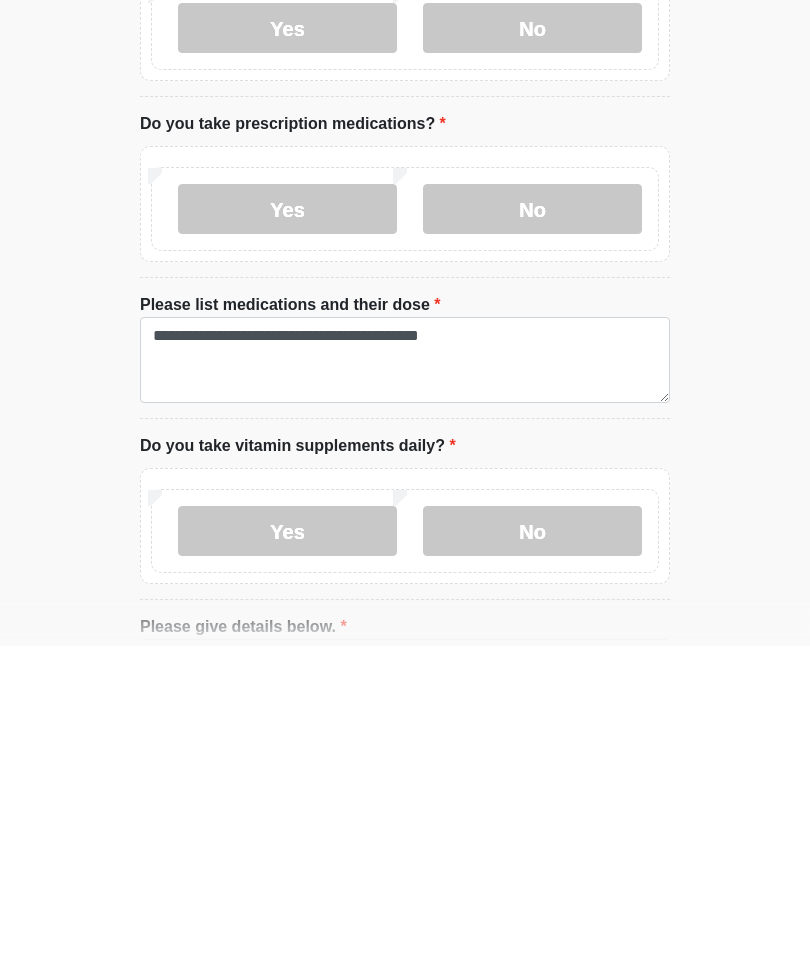 scroll, scrollTop: 832, scrollLeft: 0, axis: vertical 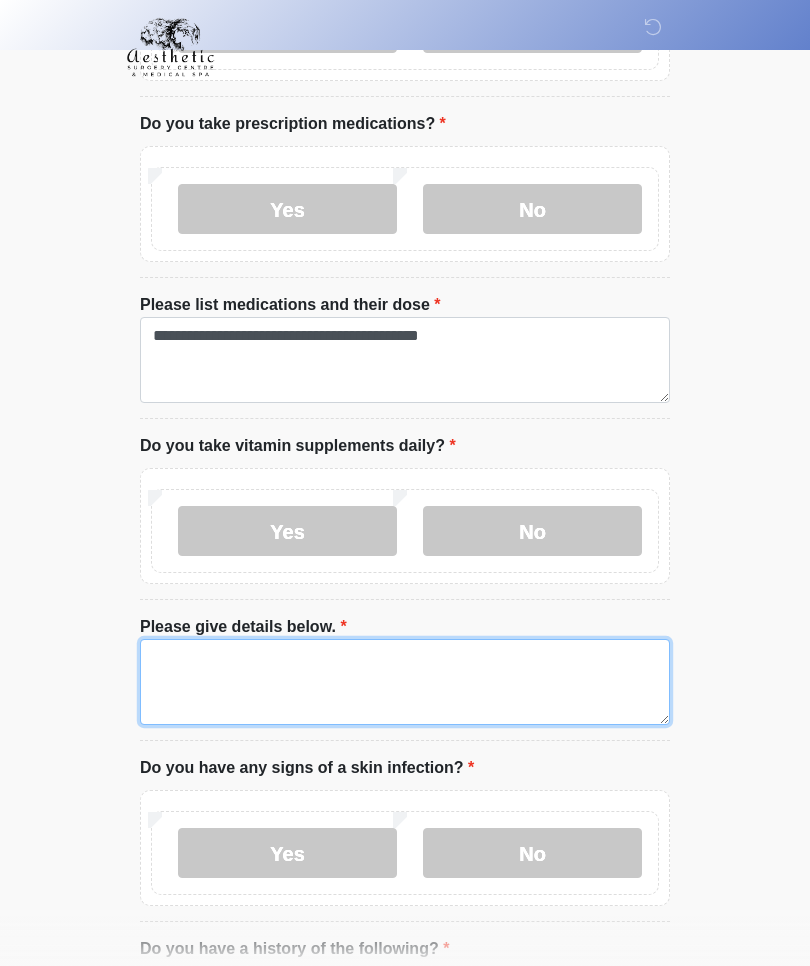 click on "Please give details below." at bounding box center (405, 682) 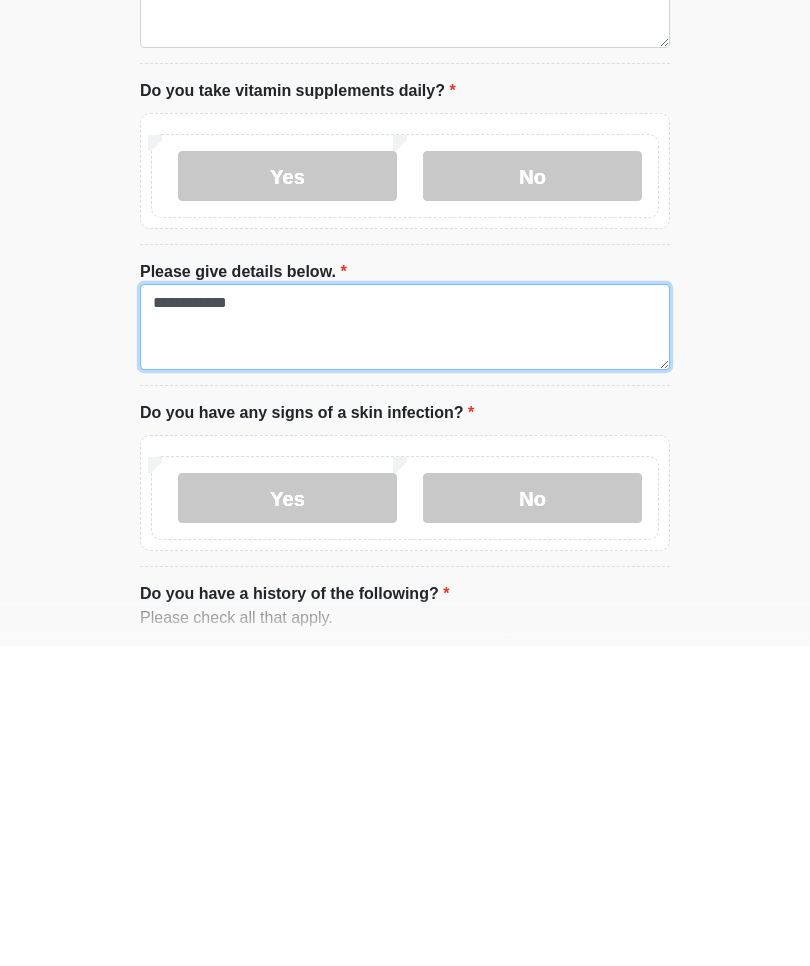 type on "**********" 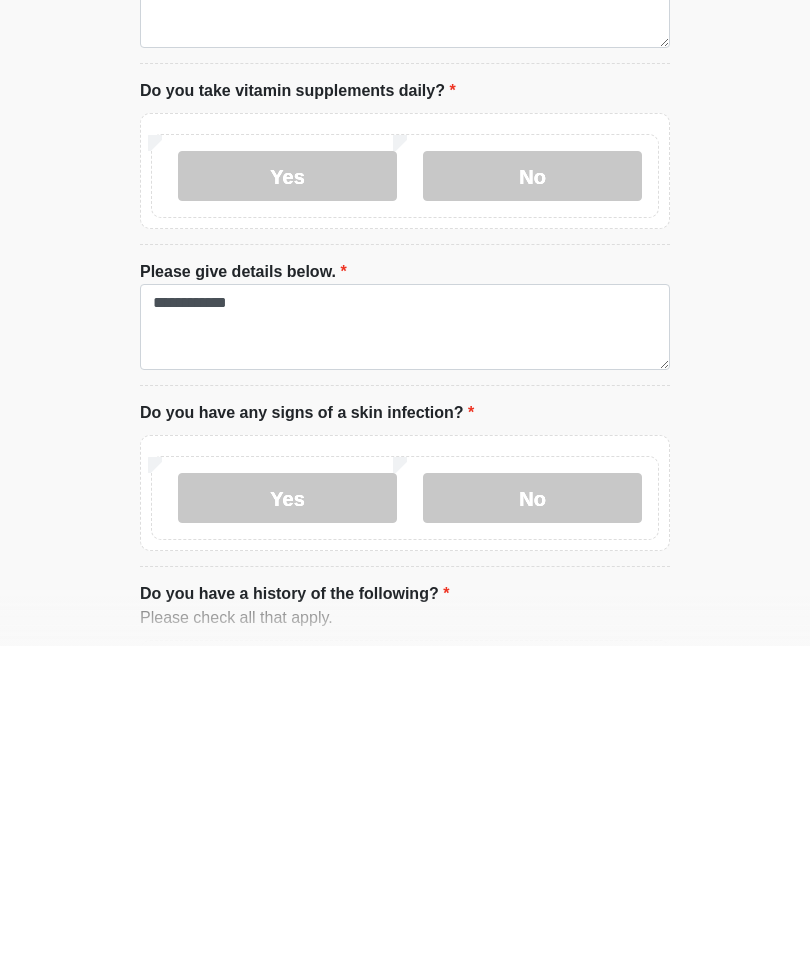 click on "No" at bounding box center [532, 818] 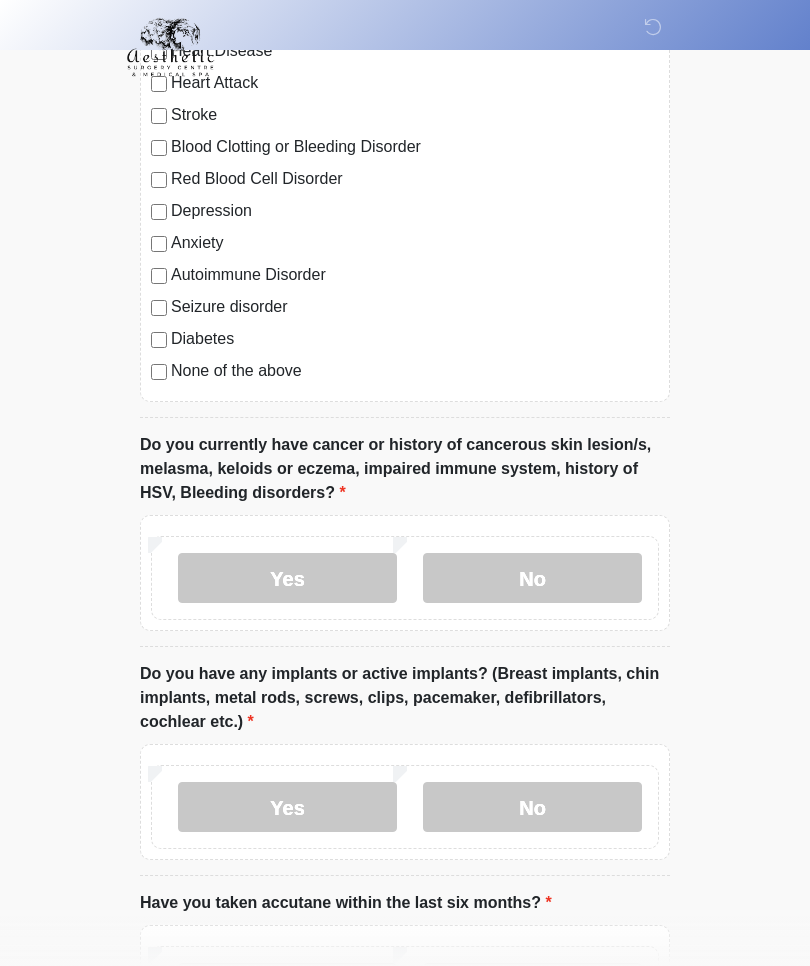 scroll, scrollTop: 1833, scrollLeft: 0, axis: vertical 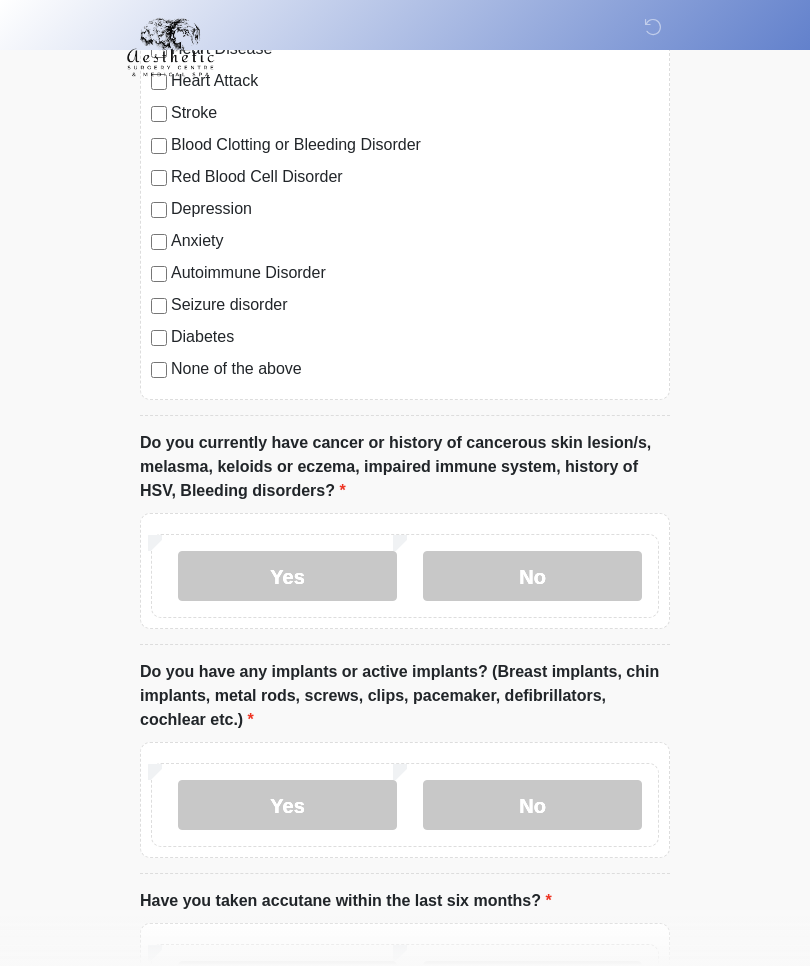 click on "Yes" at bounding box center [287, 576] 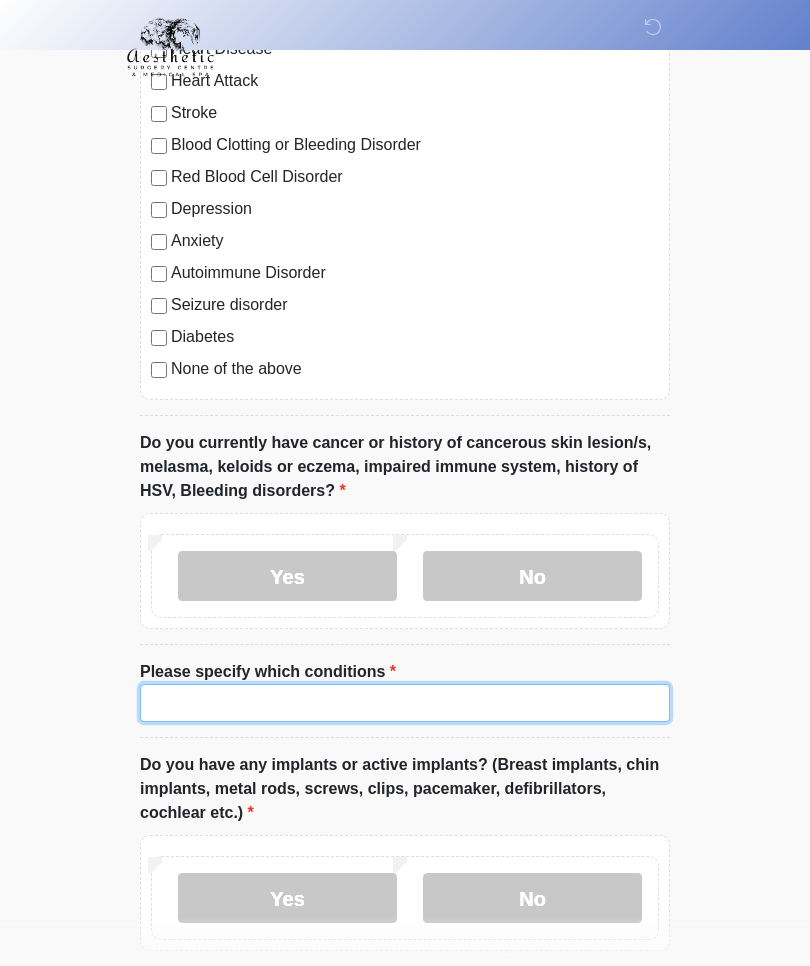 click on "Please specify which conditions" at bounding box center (405, 703) 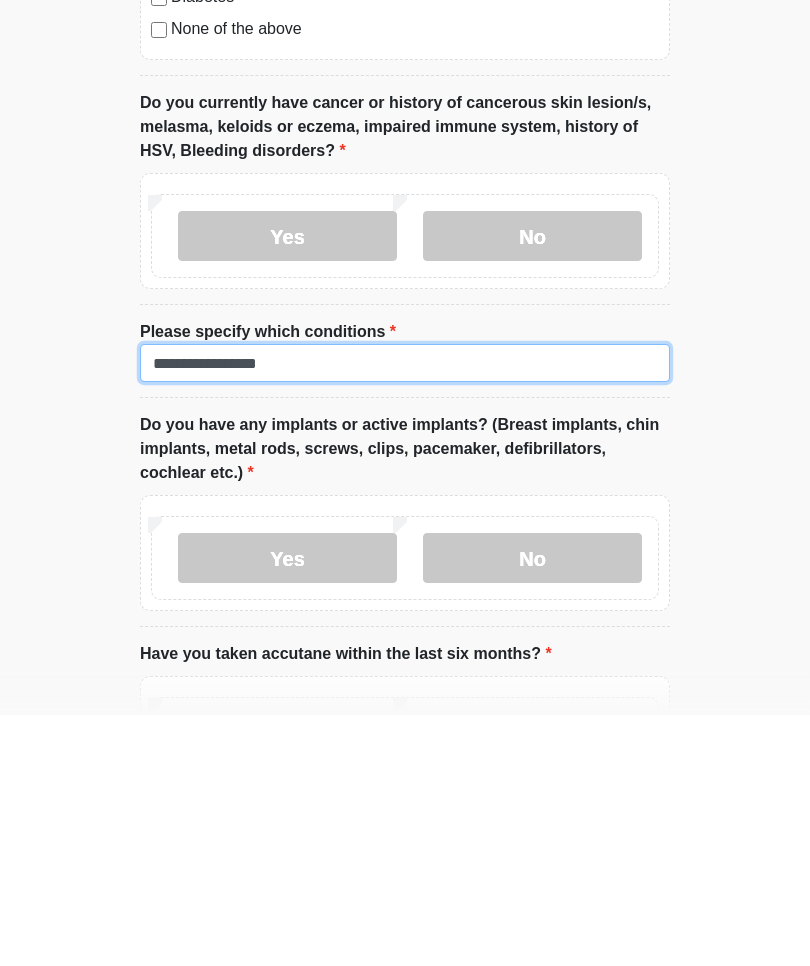 type on "**********" 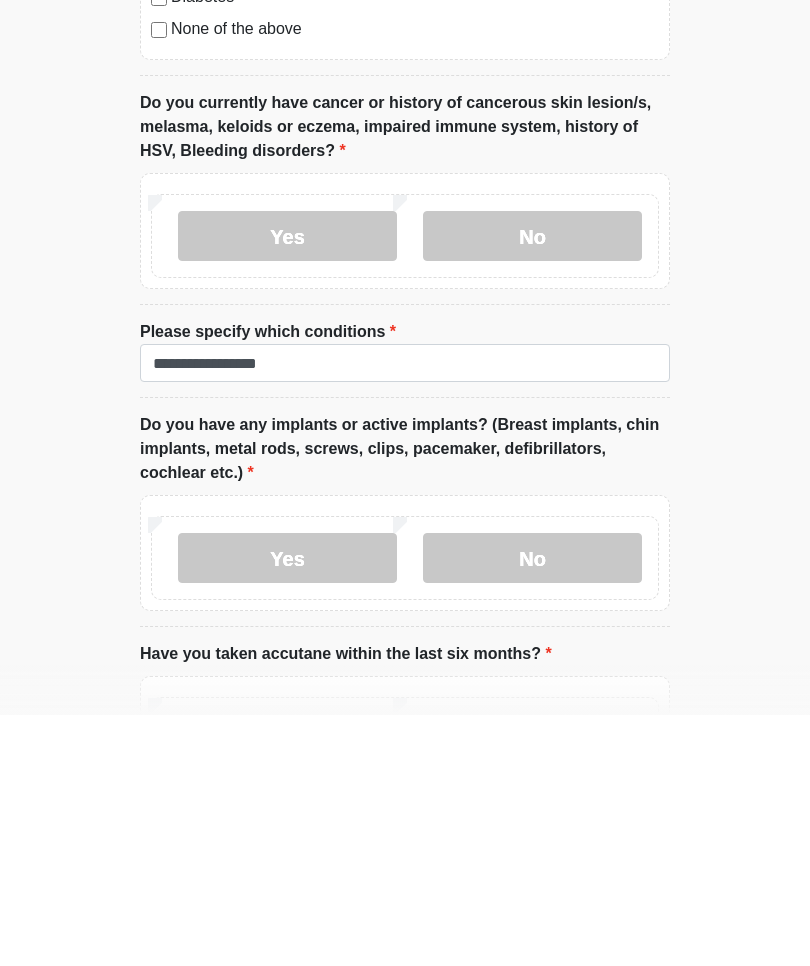 click on "No" at bounding box center [532, 809] 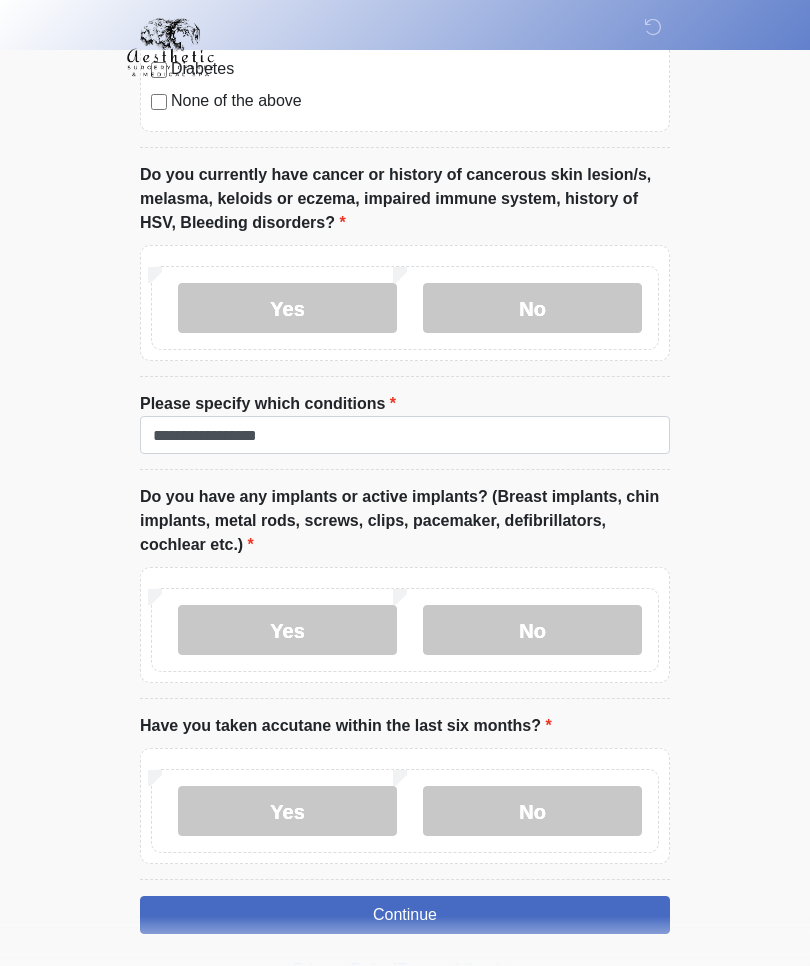 click on "No" at bounding box center [532, 811] 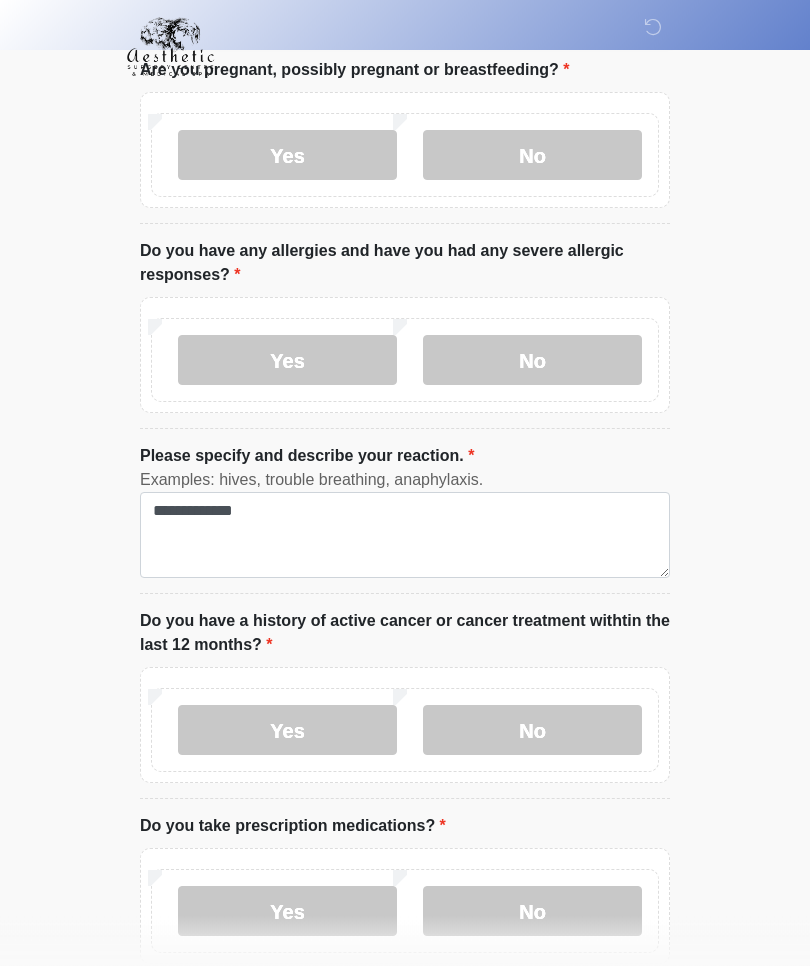 scroll, scrollTop: 0, scrollLeft: 0, axis: both 